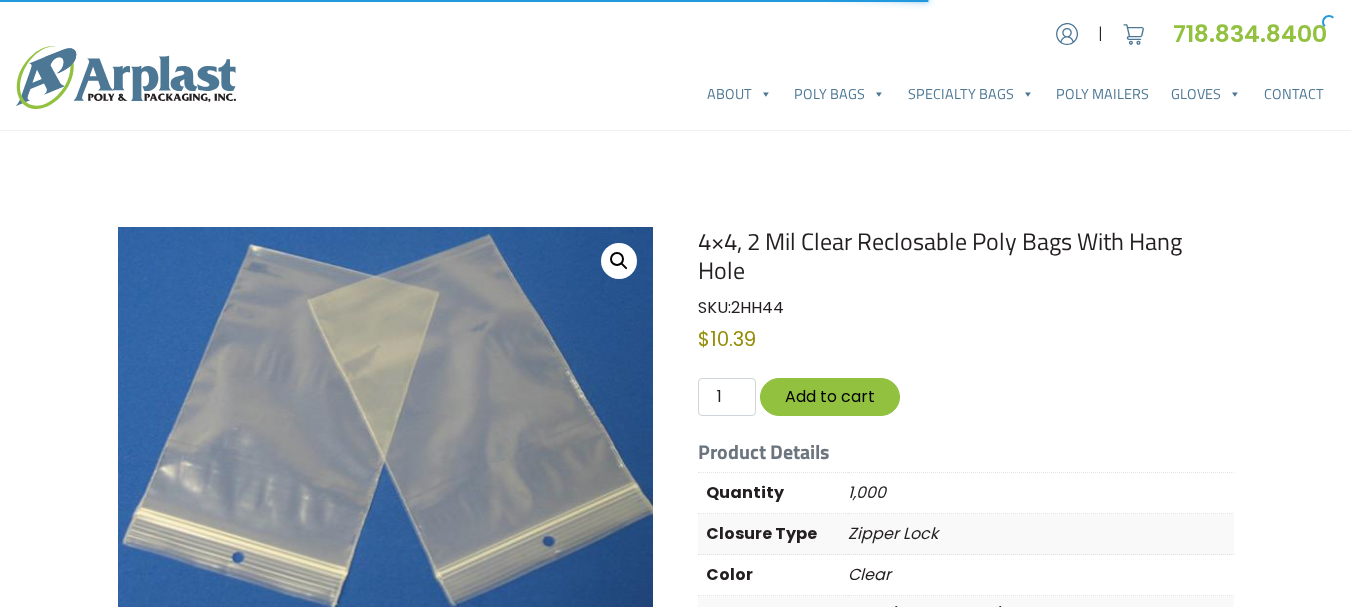 scroll, scrollTop: 0, scrollLeft: 0, axis: both 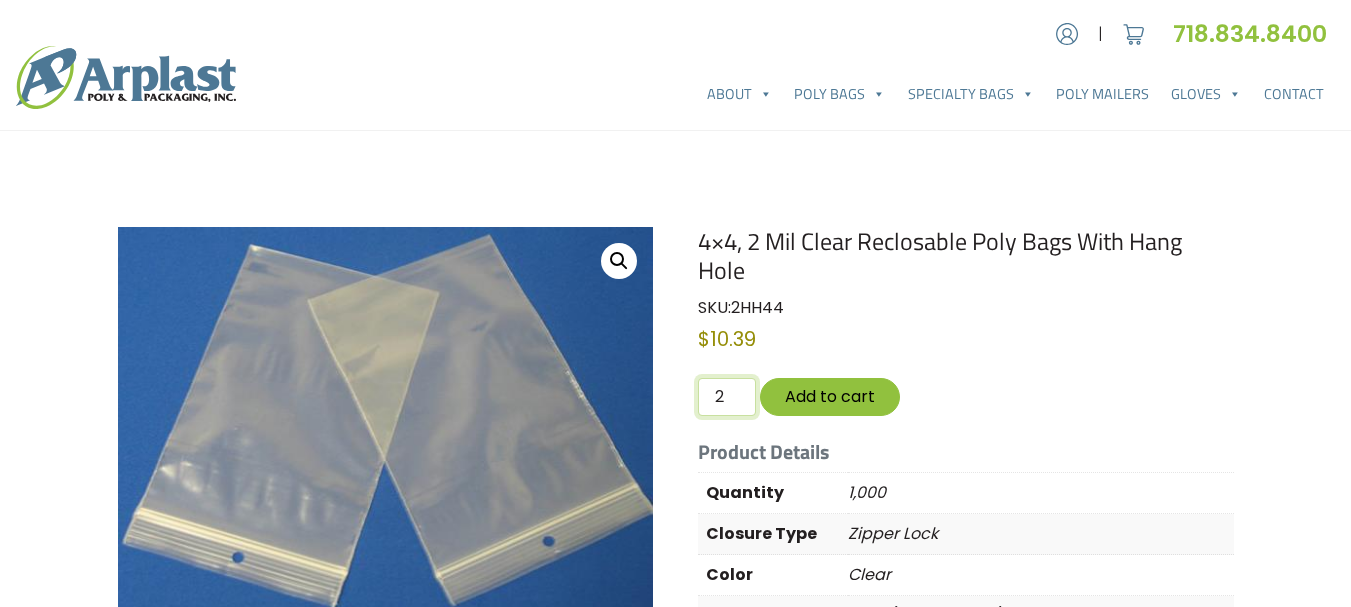 click on "2" at bounding box center (727, 397) 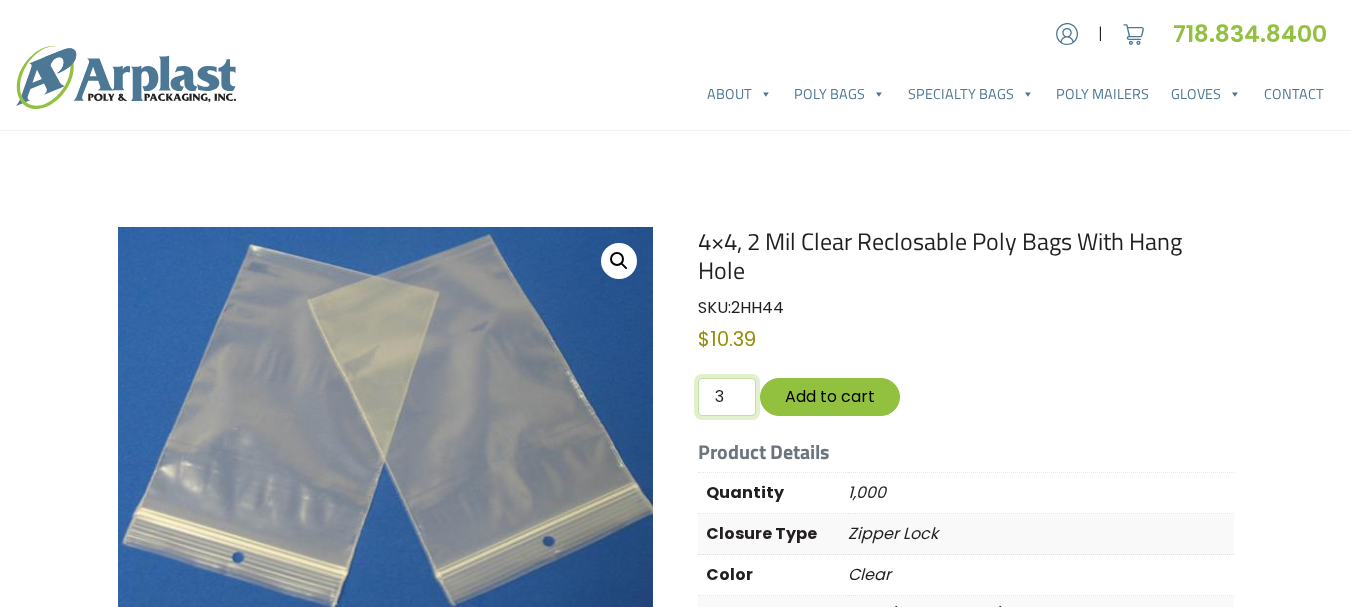 click on "3" at bounding box center [727, 397] 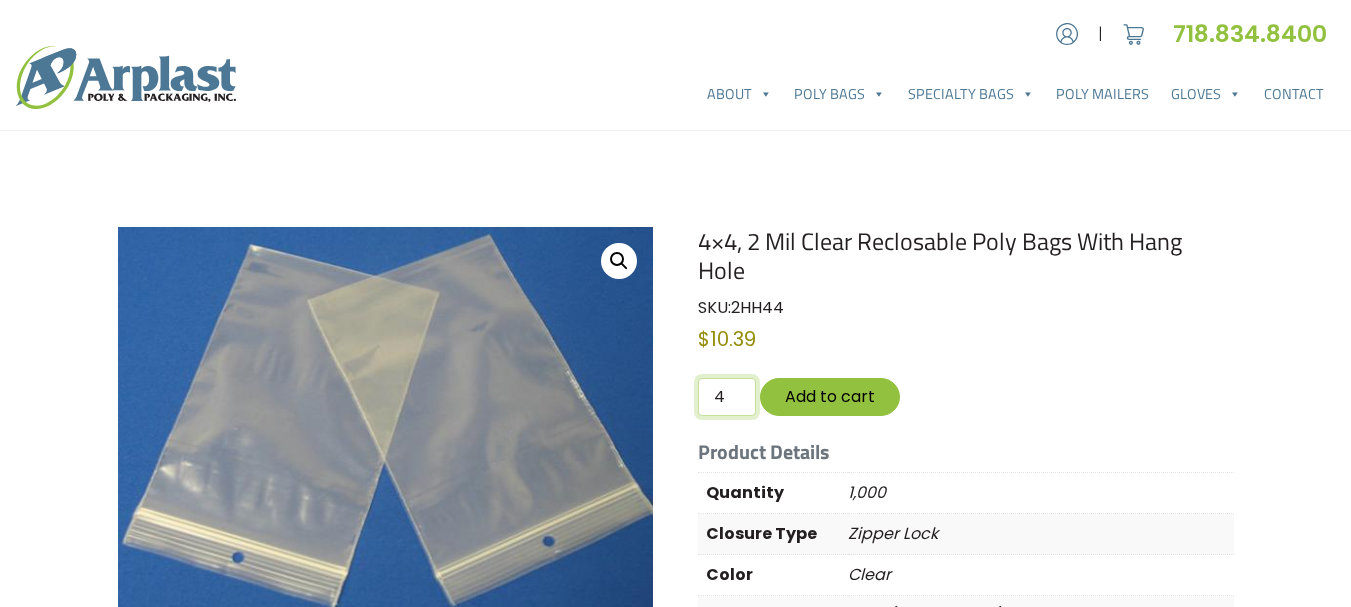 click on "4" at bounding box center (727, 397) 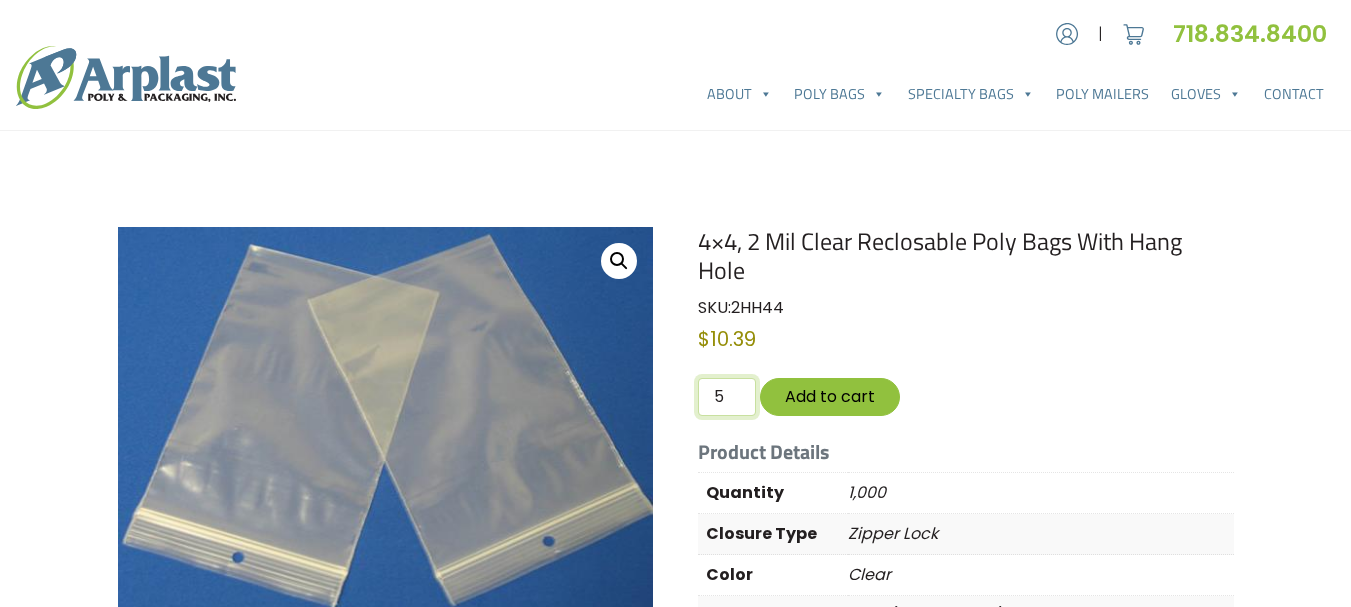 click on "5" at bounding box center [727, 397] 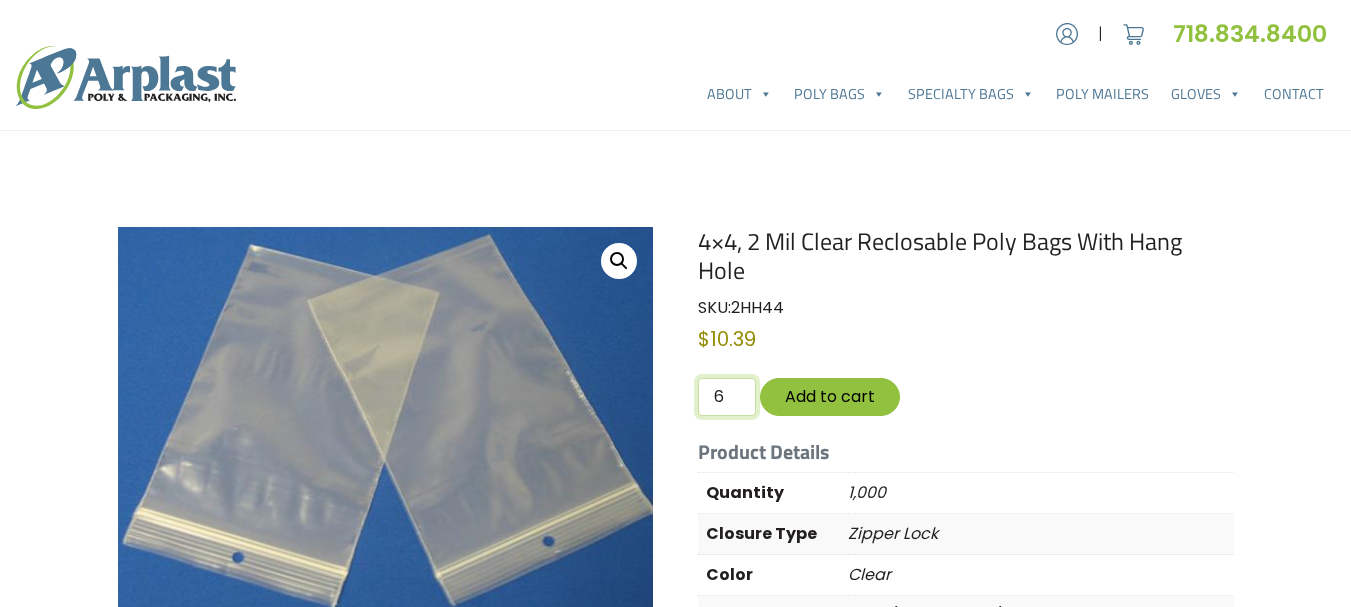 click on "6" at bounding box center (727, 397) 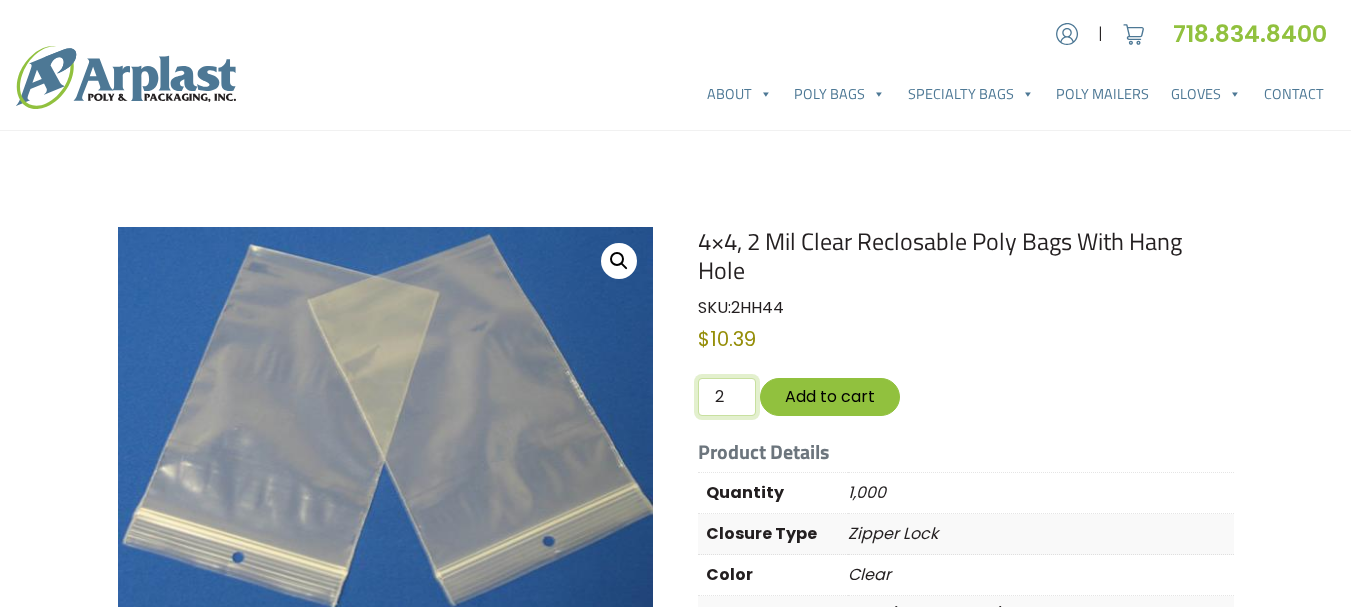 click on "2" at bounding box center [727, 397] 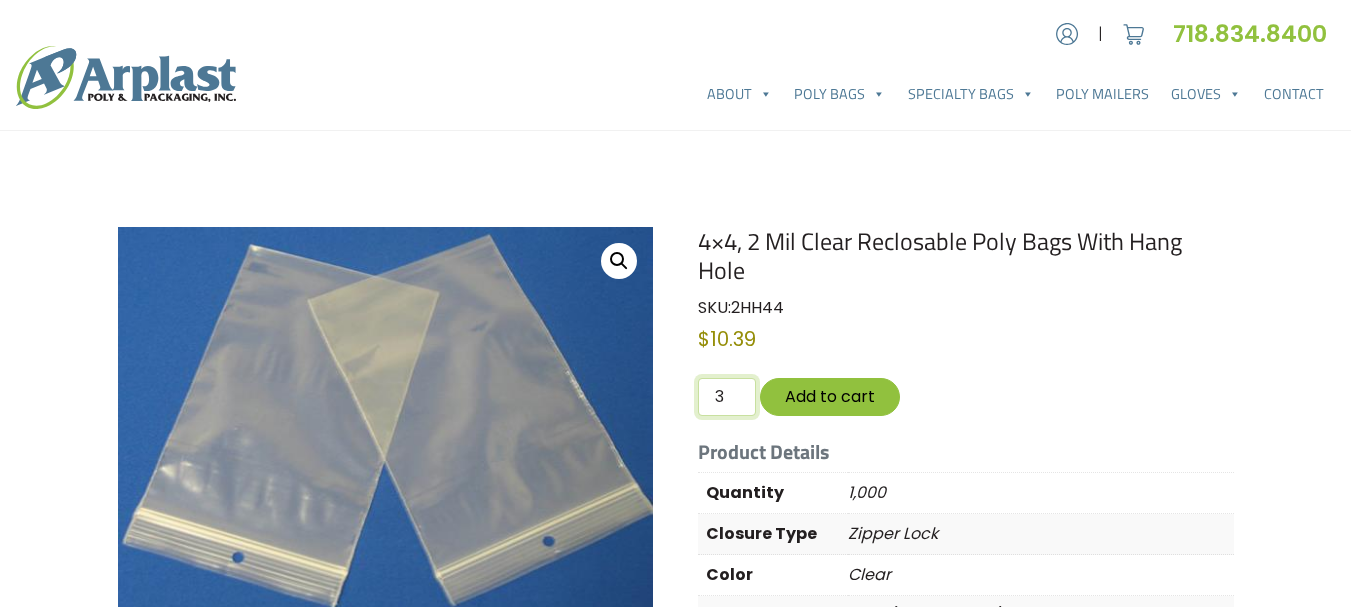click on "3" at bounding box center [727, 397] 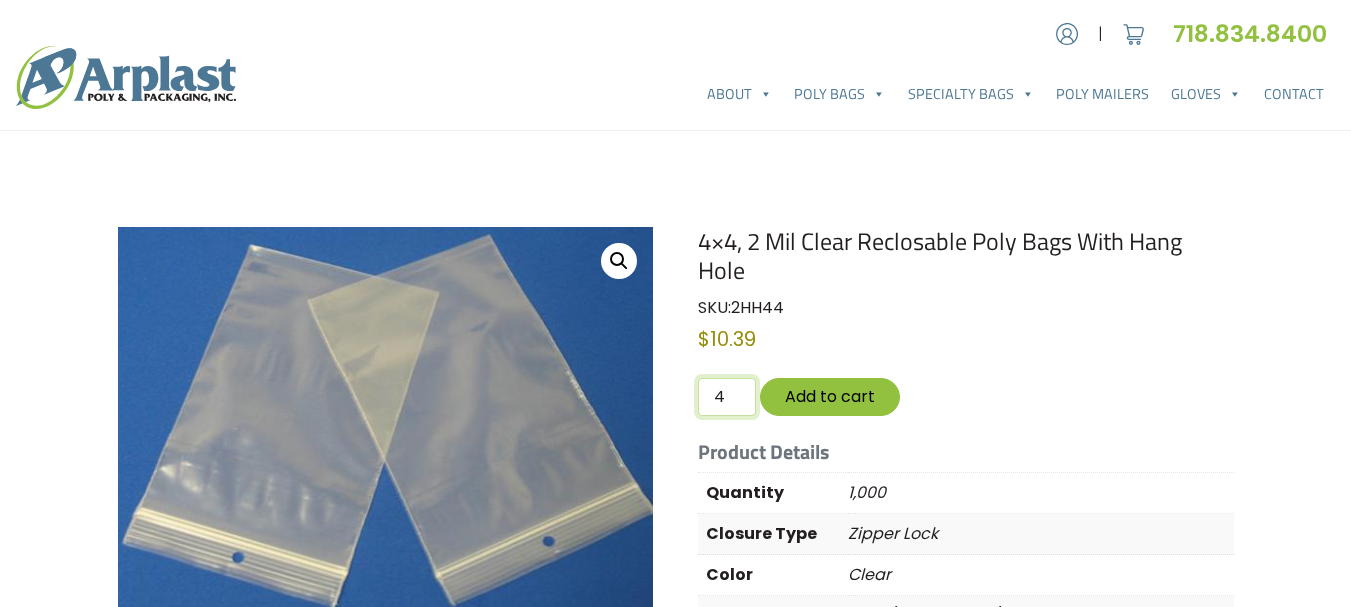 click on "4" at bounding box center [727, 397] 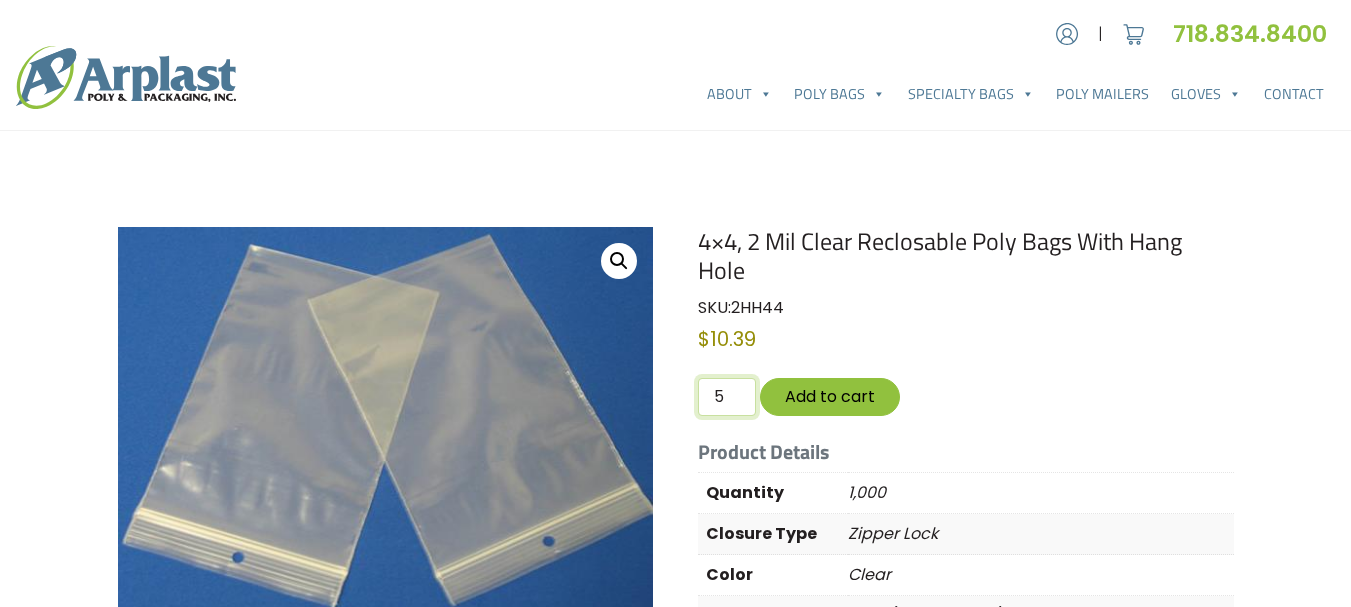 click on "5" at bounding box center (727, 397) 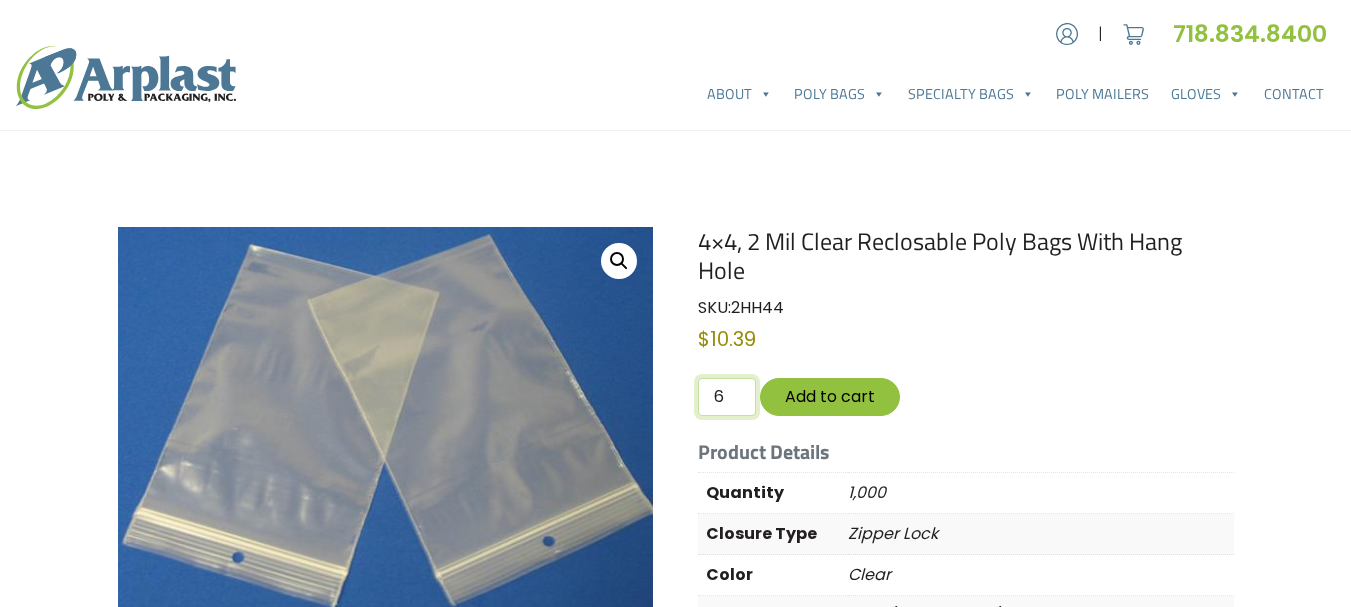 click on "6" at bounding box center (727, 397) 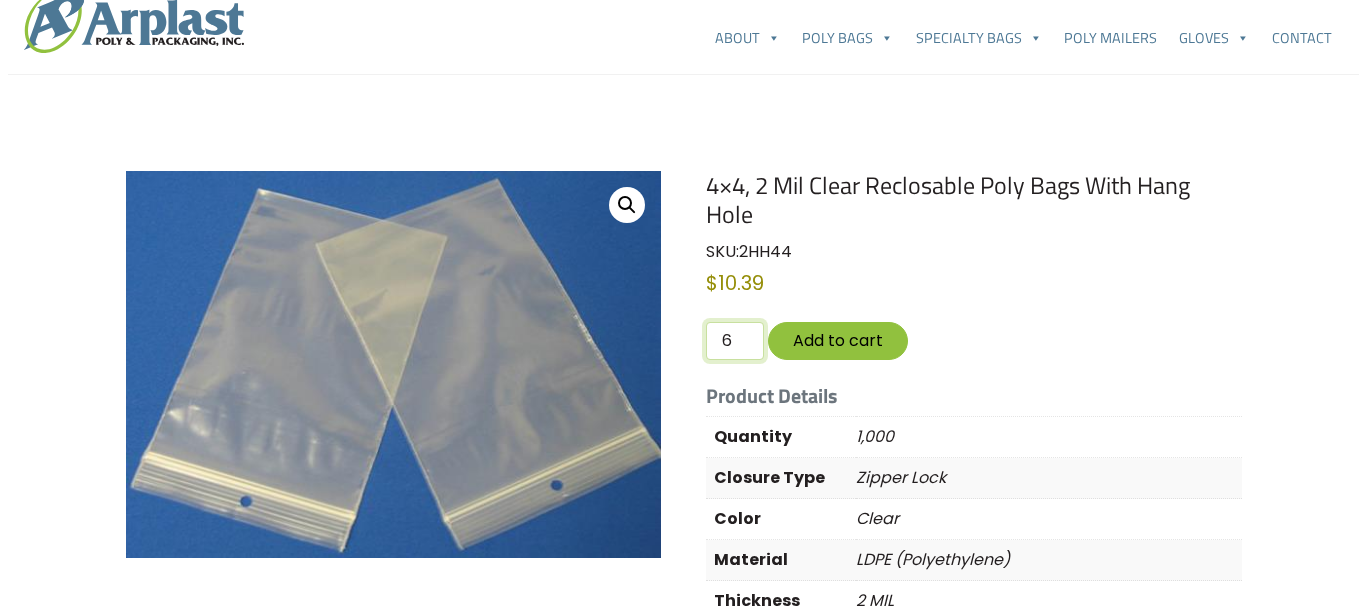 scroll, scrollTop: 100, scrollLeft: 0, axis: vertical 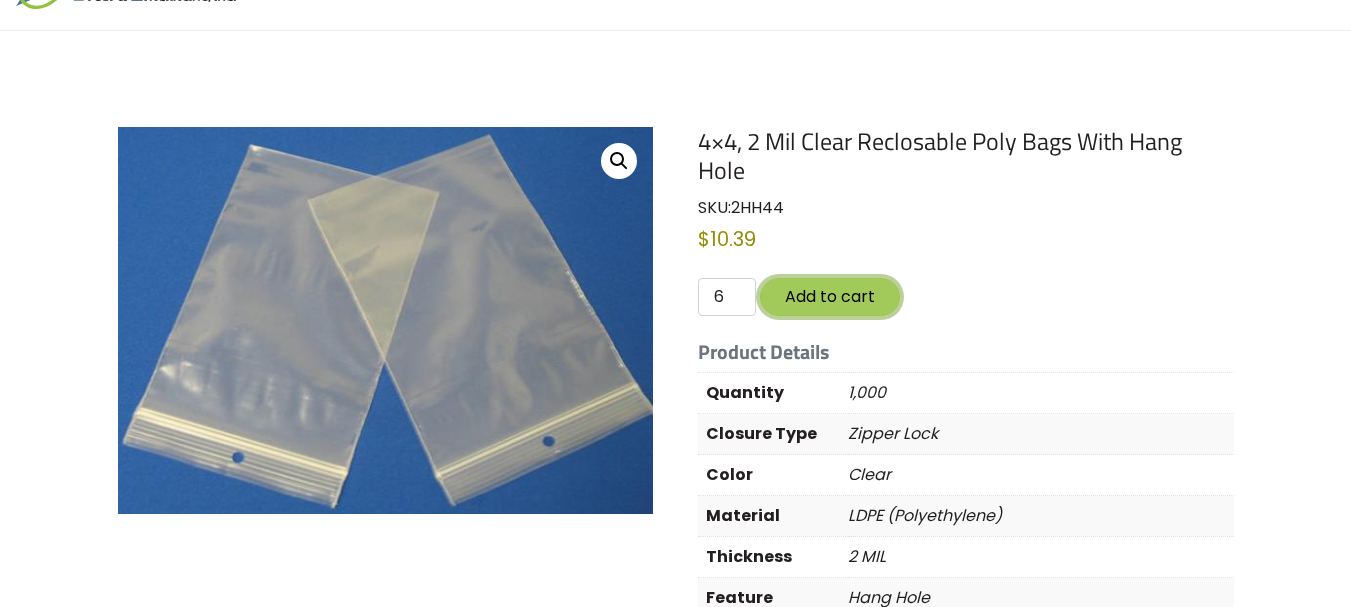 click on "Add to cart" at bounding box center [830, 296] 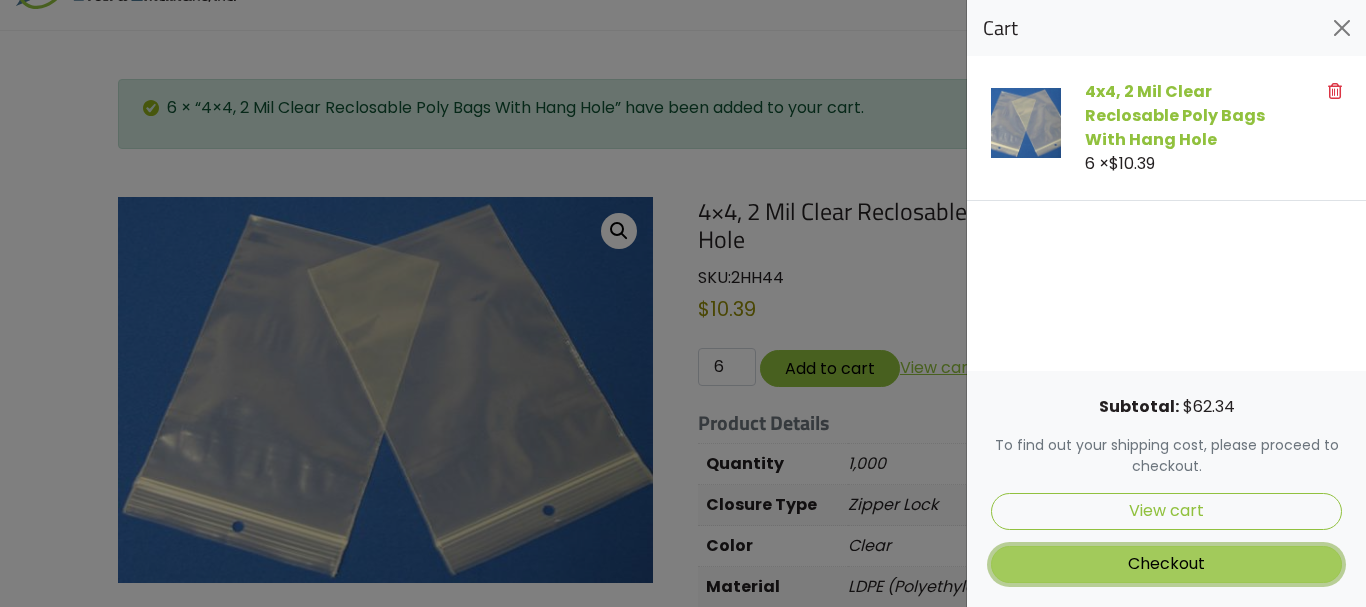 click on "Checkout" at bounding box center (1166, 564) 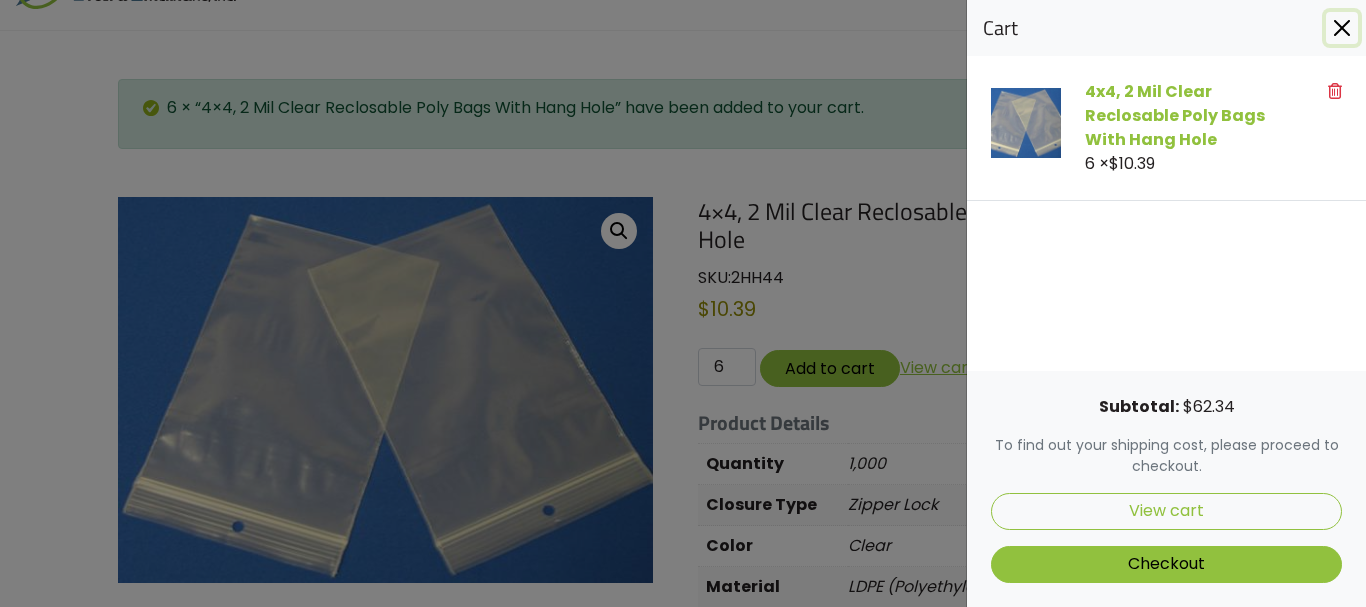 click at bounding box center [1342, 28] 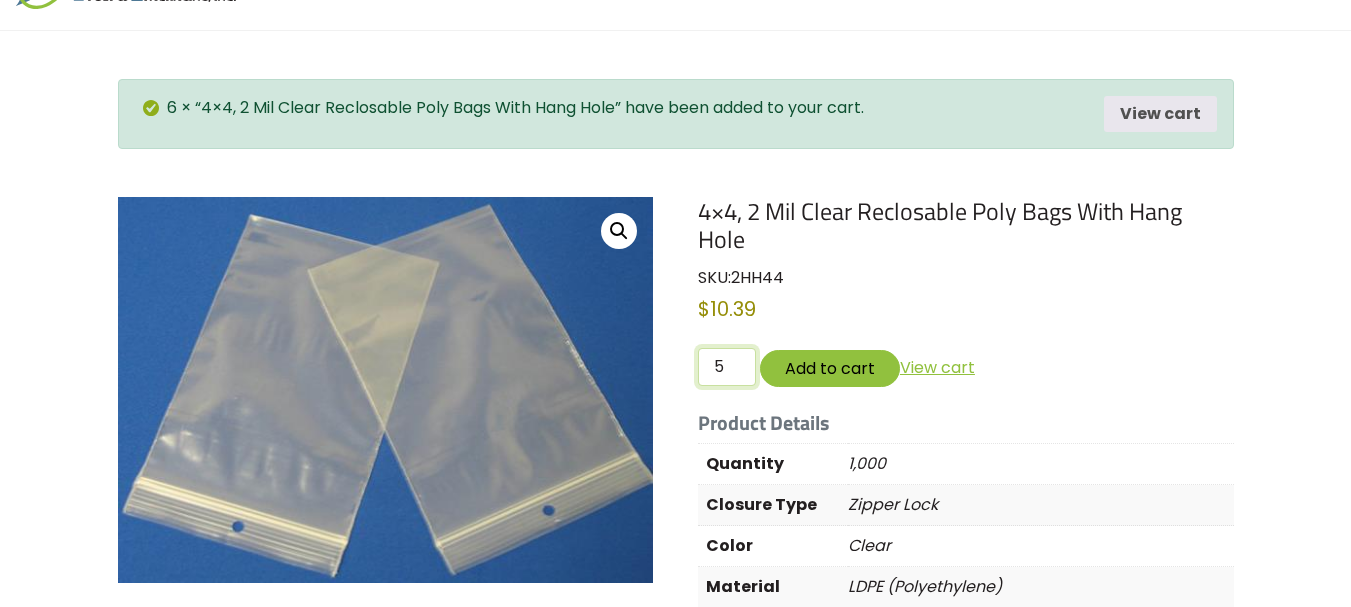 click on "5" at bounding box center [727, 367] 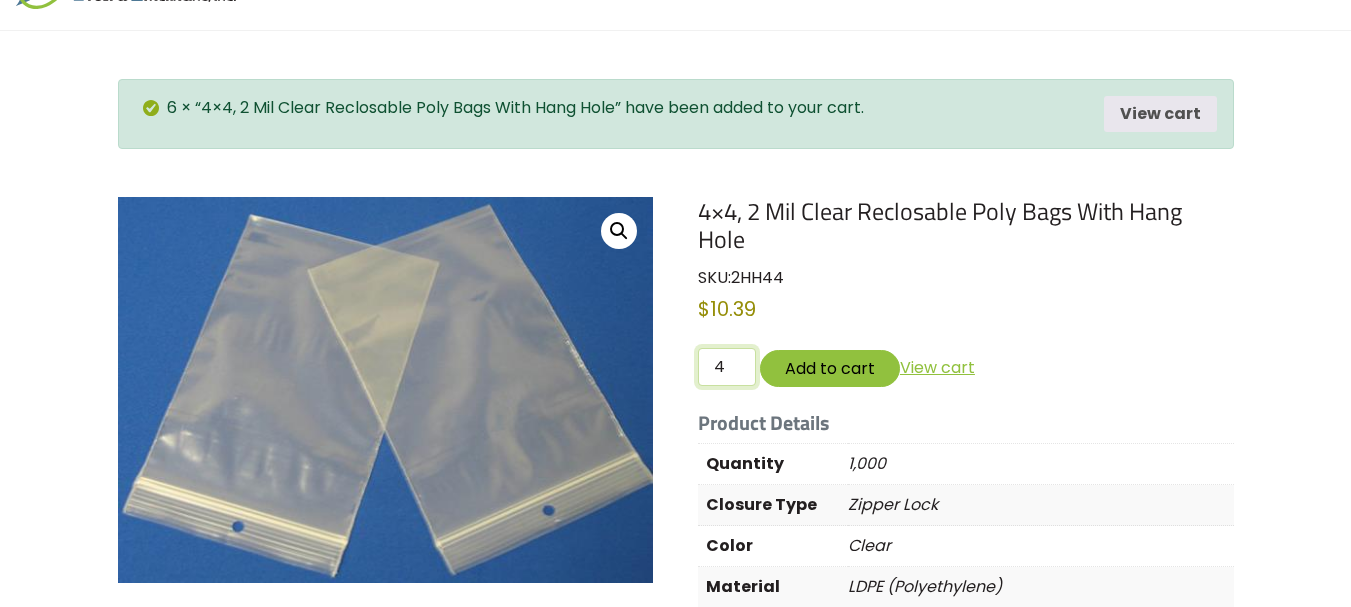 type on "4" 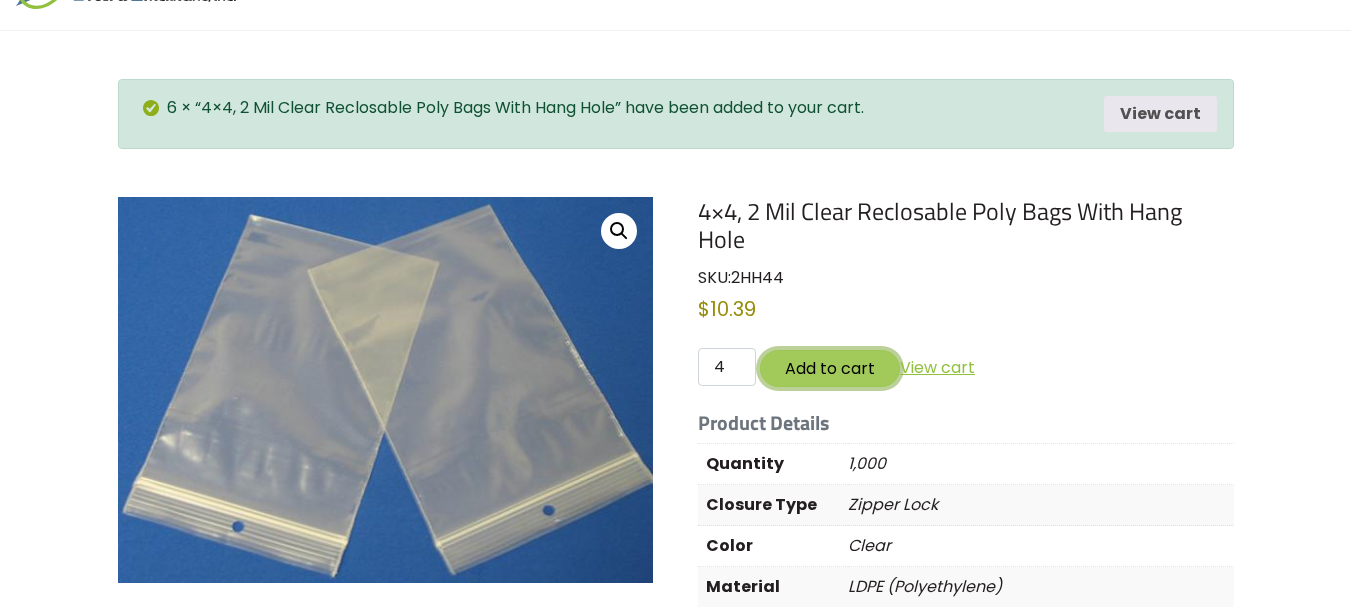 click on "Add to cart" at bounding box center (830, 368) 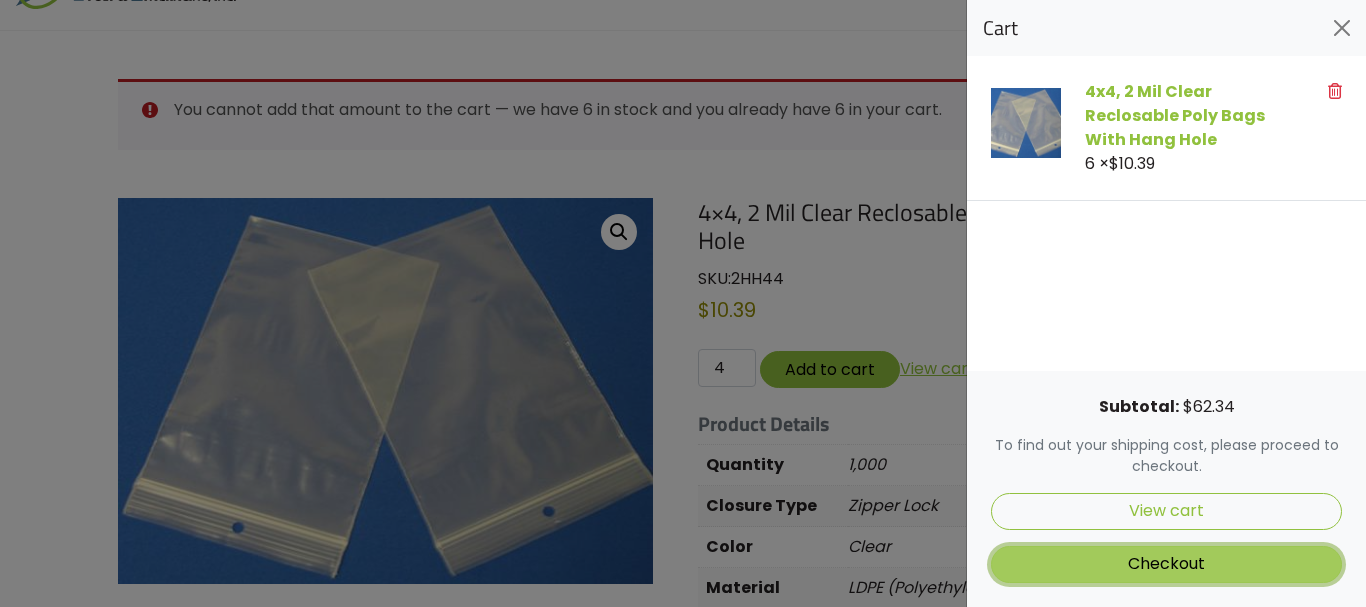 click on "Checkout" at bounding box center [1166, 564] 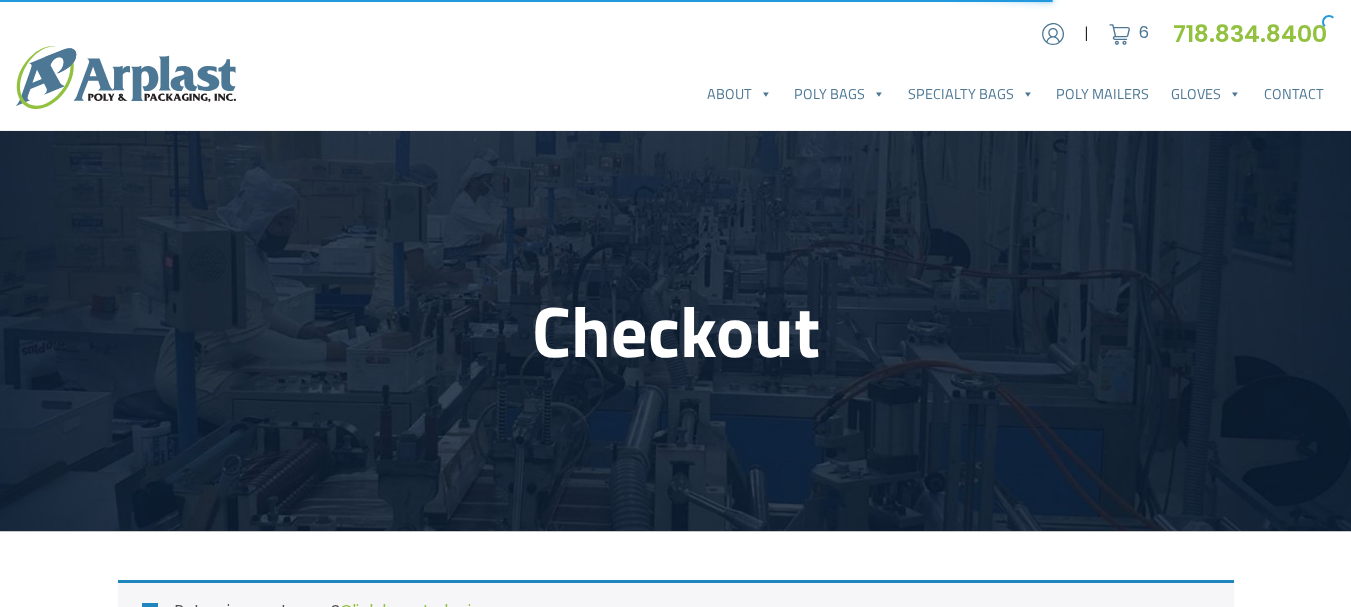 select on "NJ" 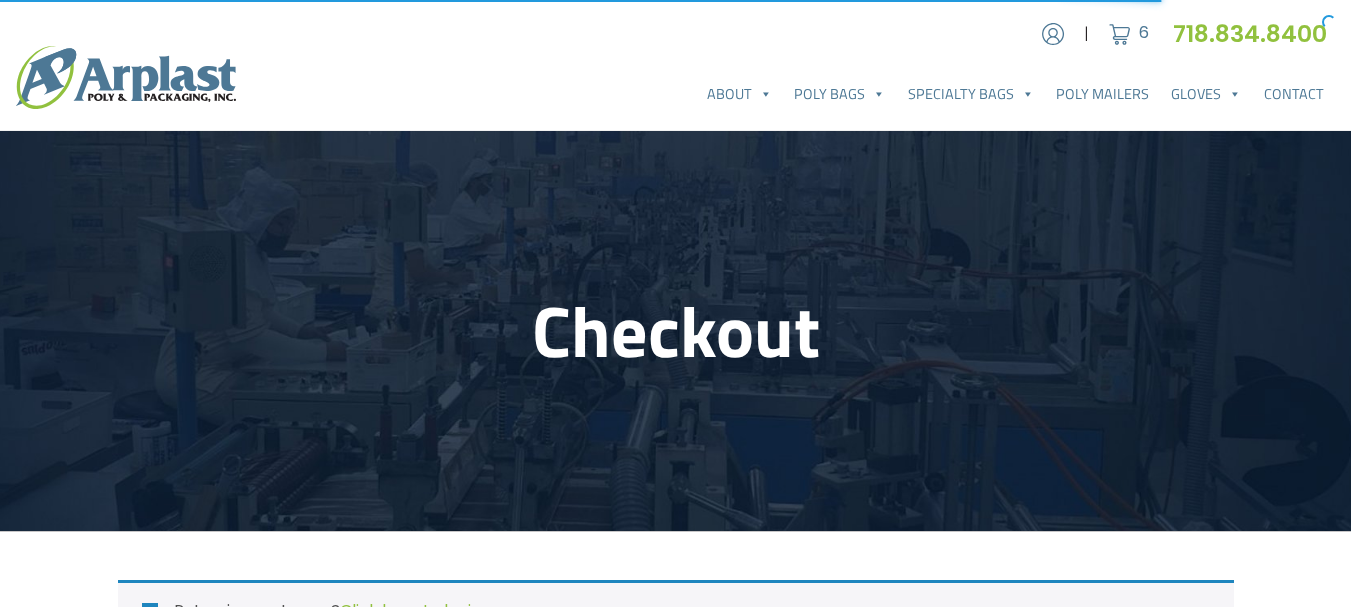 scroll, scrollTop: 0, scrollLeft: 0, axis: both 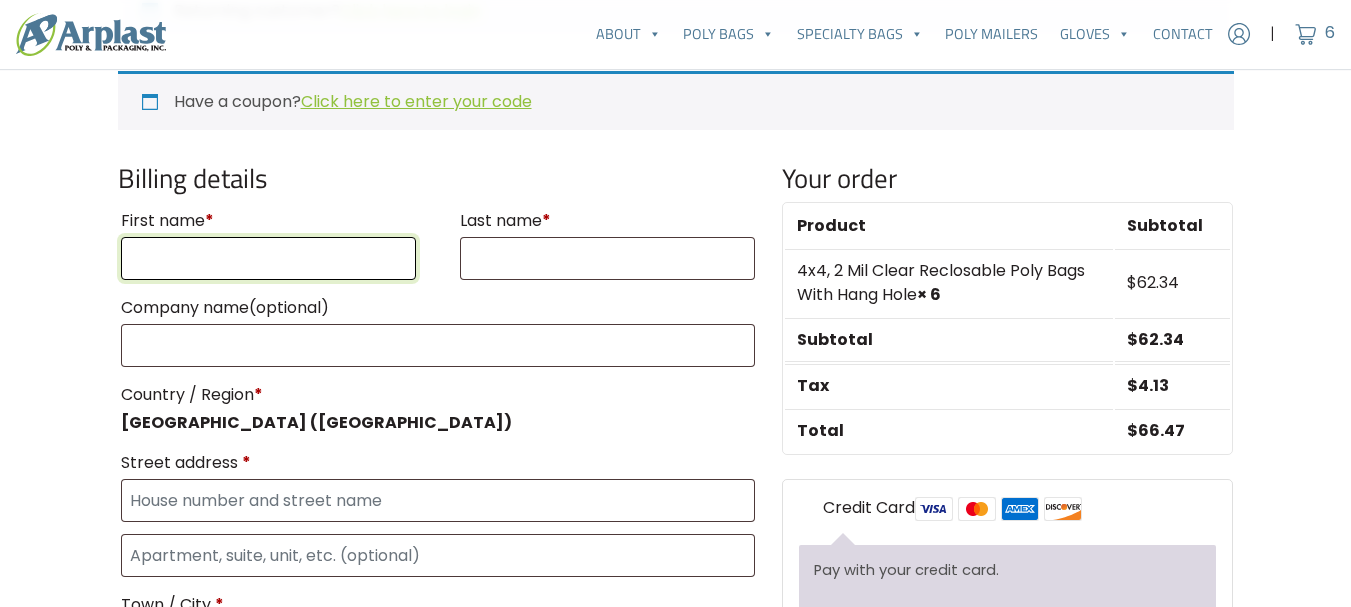 click on "First name  *" at bounding box center (268, 258) 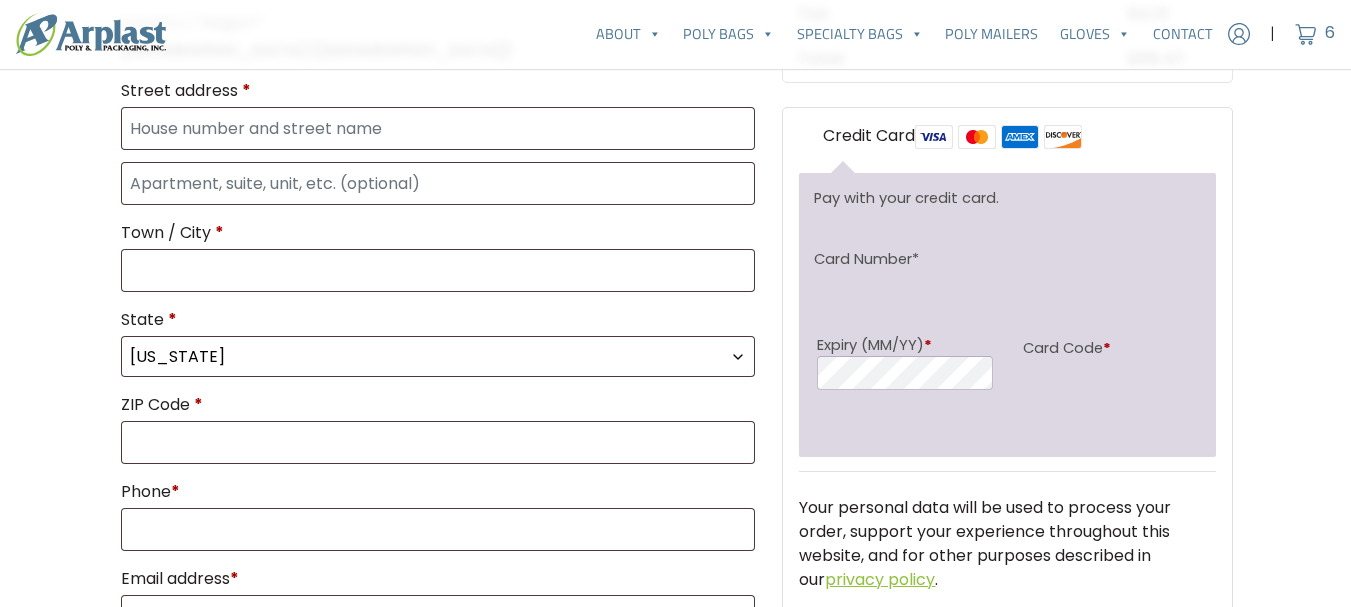 scroll, scrollTop: 1000, scrollLeft: 0, axis: vertical 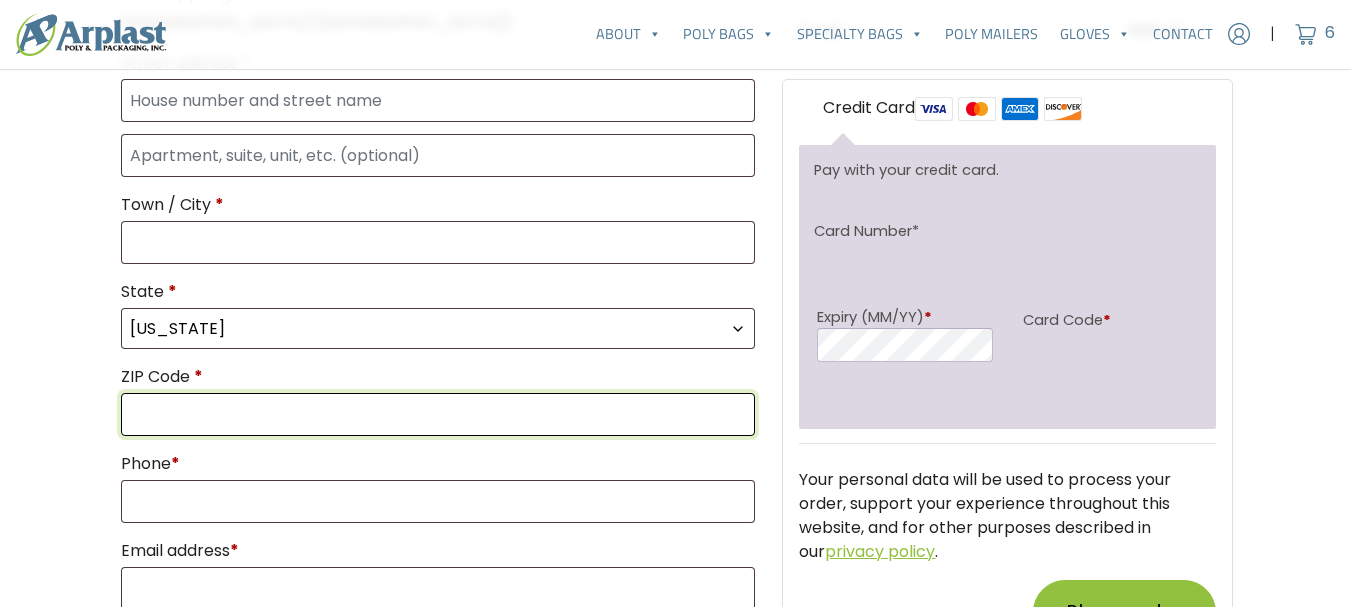 click on "ZIP Code   *" at bounding box center (438, 414) 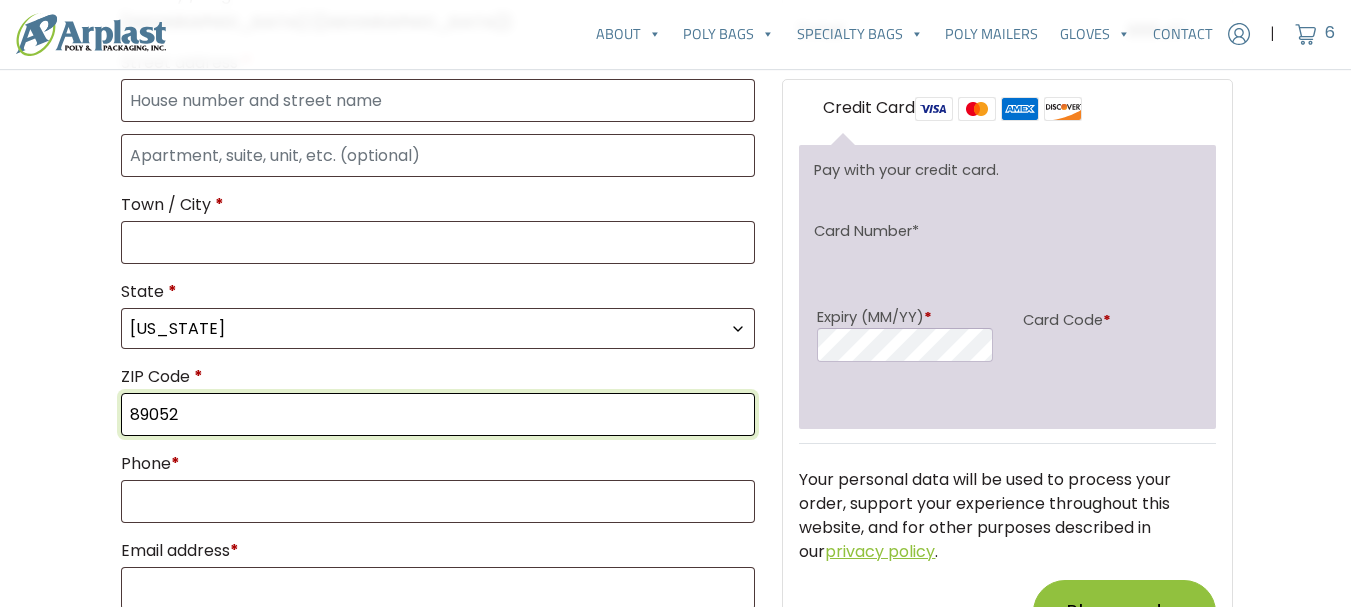 click on "89052" at bounding box center (438, 414) 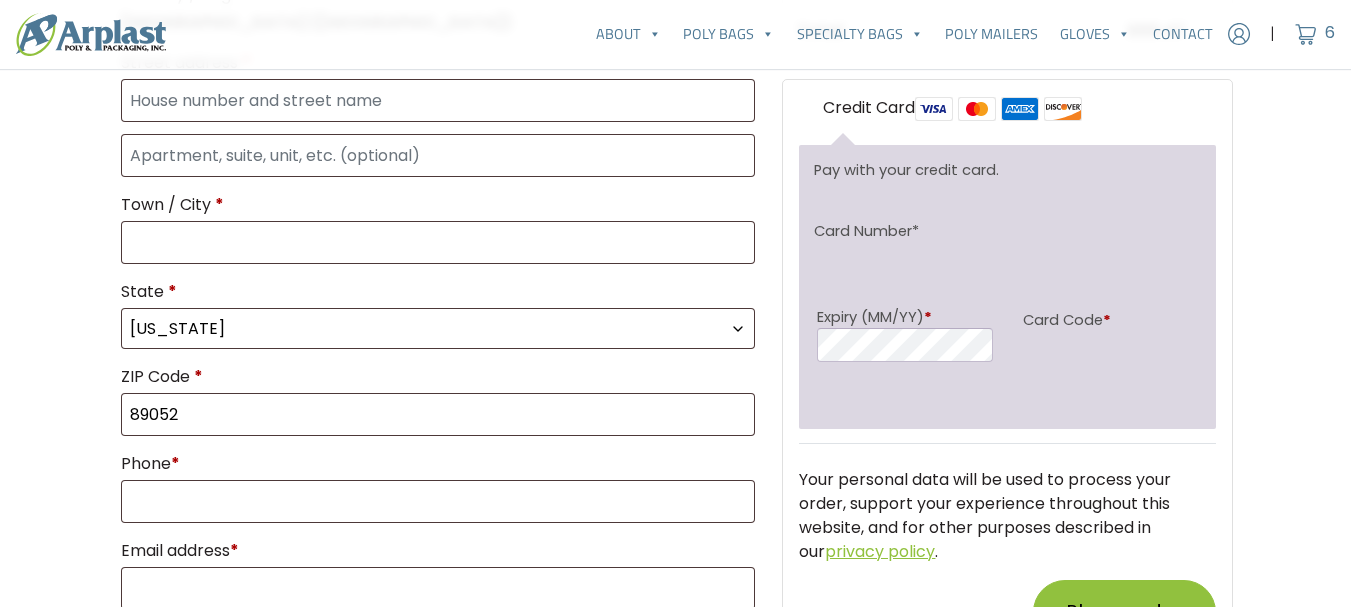click on "Pay with your credit card.
Card Number  *
Expiry (MM/YY)  *
Card Code  *" at bounding box center (1007, 287) 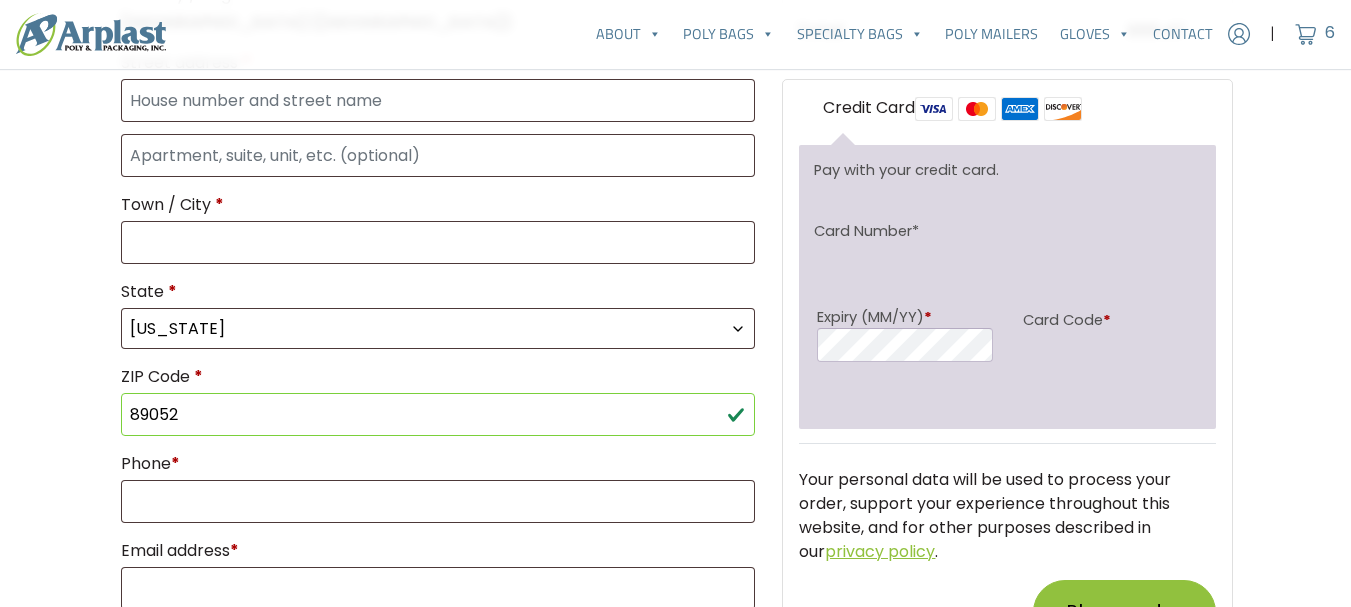 scroll, scrollTop: 700, scrollLeft: 0, axis: vertical 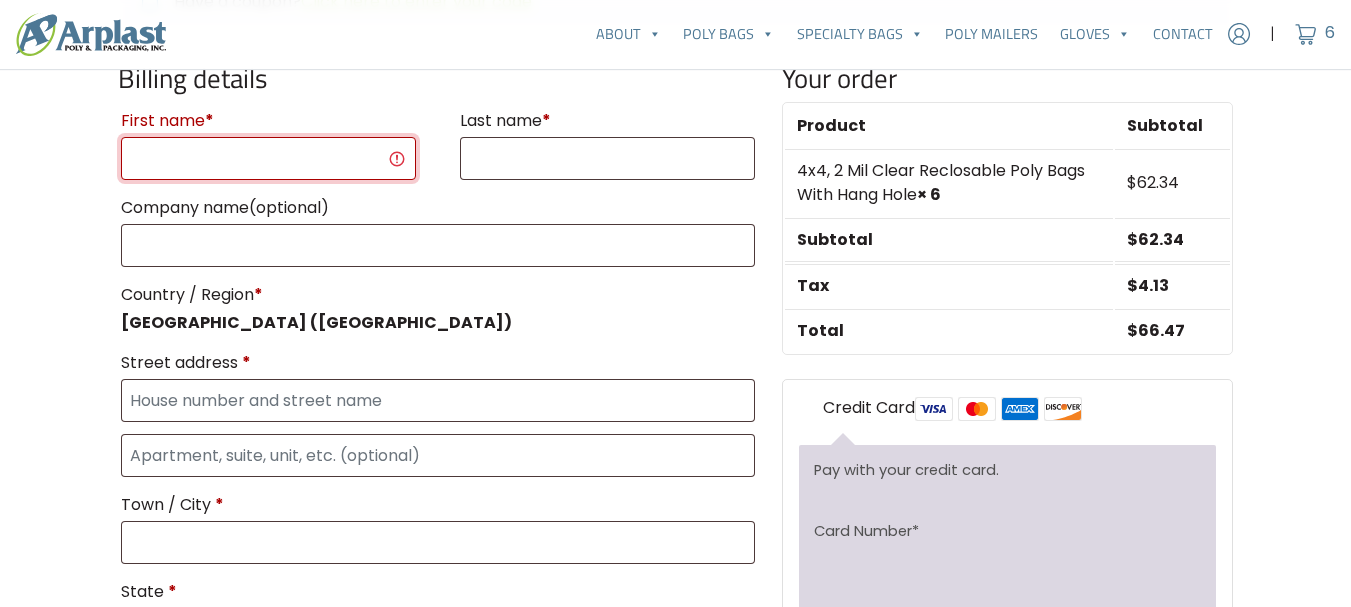 click on "First name  *" at bounding box center [268, 158] 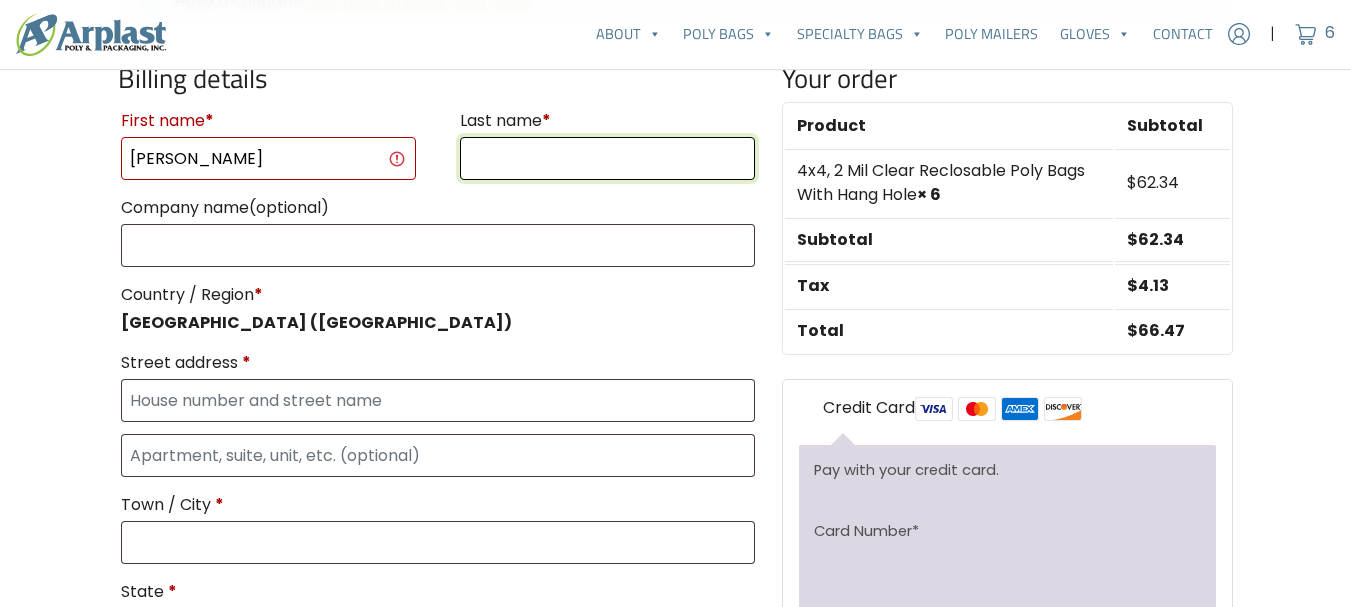 type on "[PERSON_NAME]" 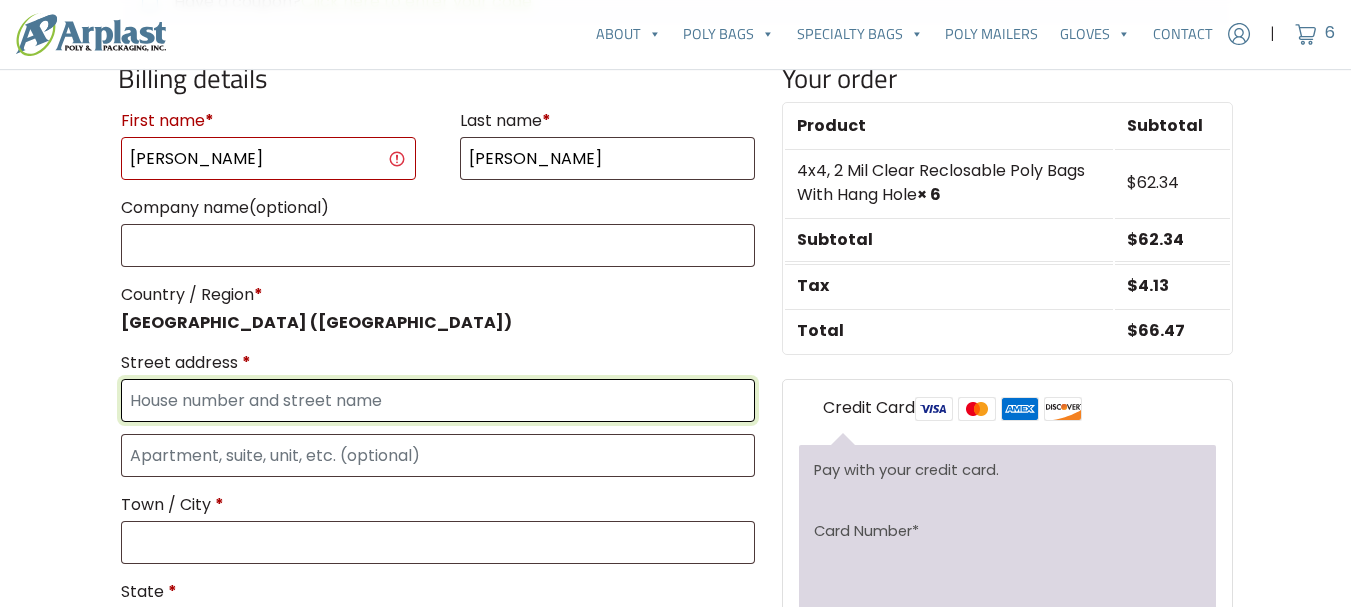 type on "[STREET_ADDRESS]" 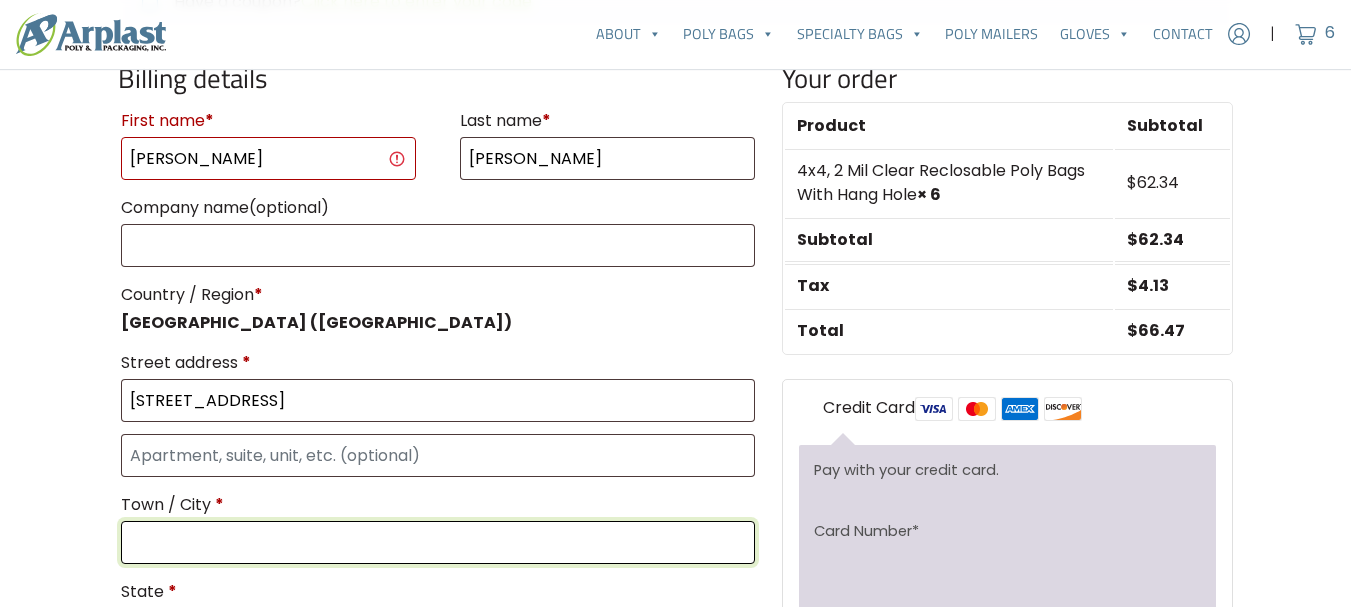 type on "[PERSON_NAME]" 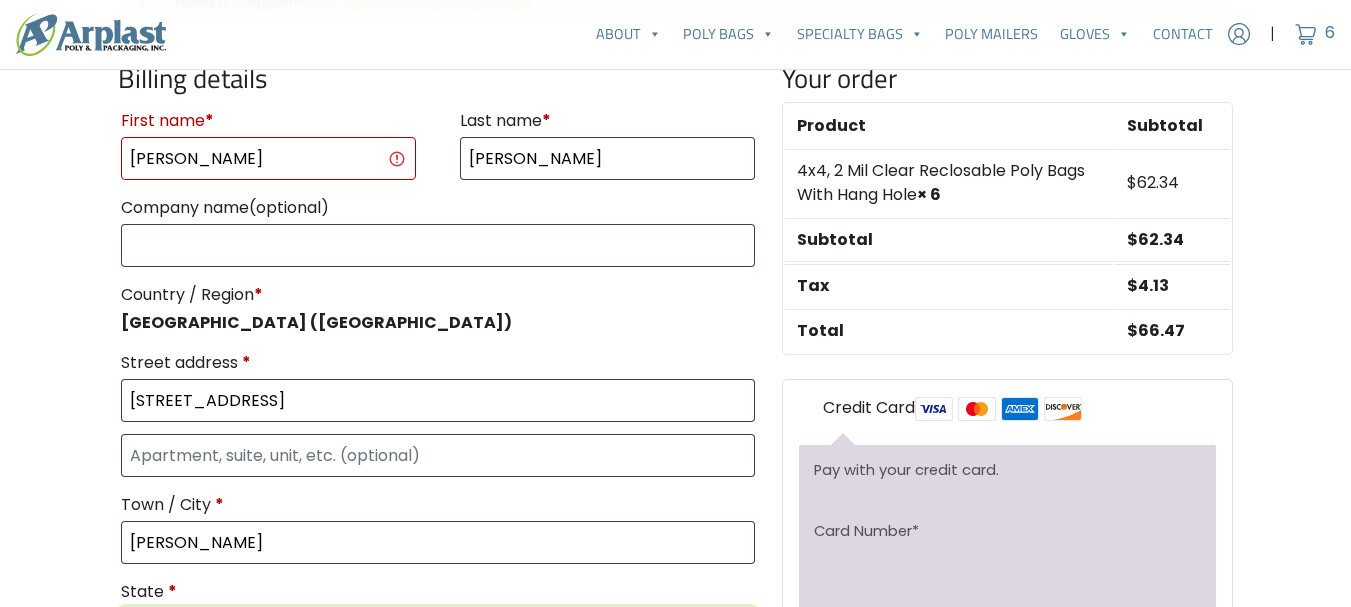 select on "NV" 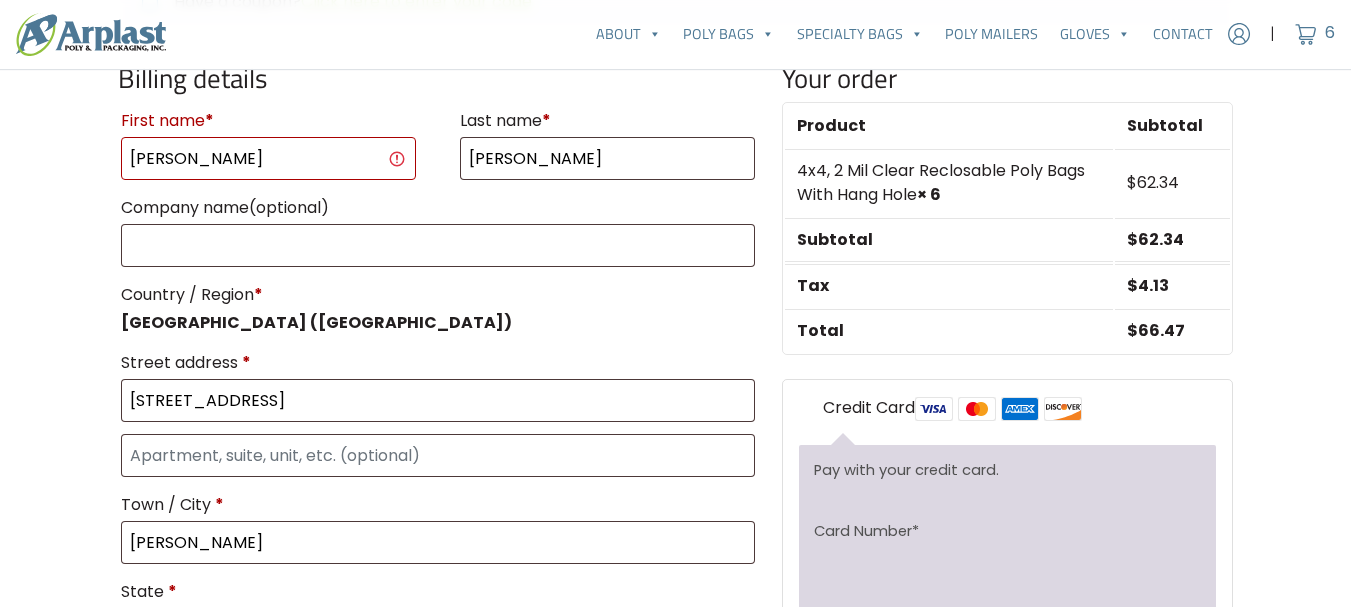 type on "[EMAIL_ADDRESS][DOMAIN_NAME]" 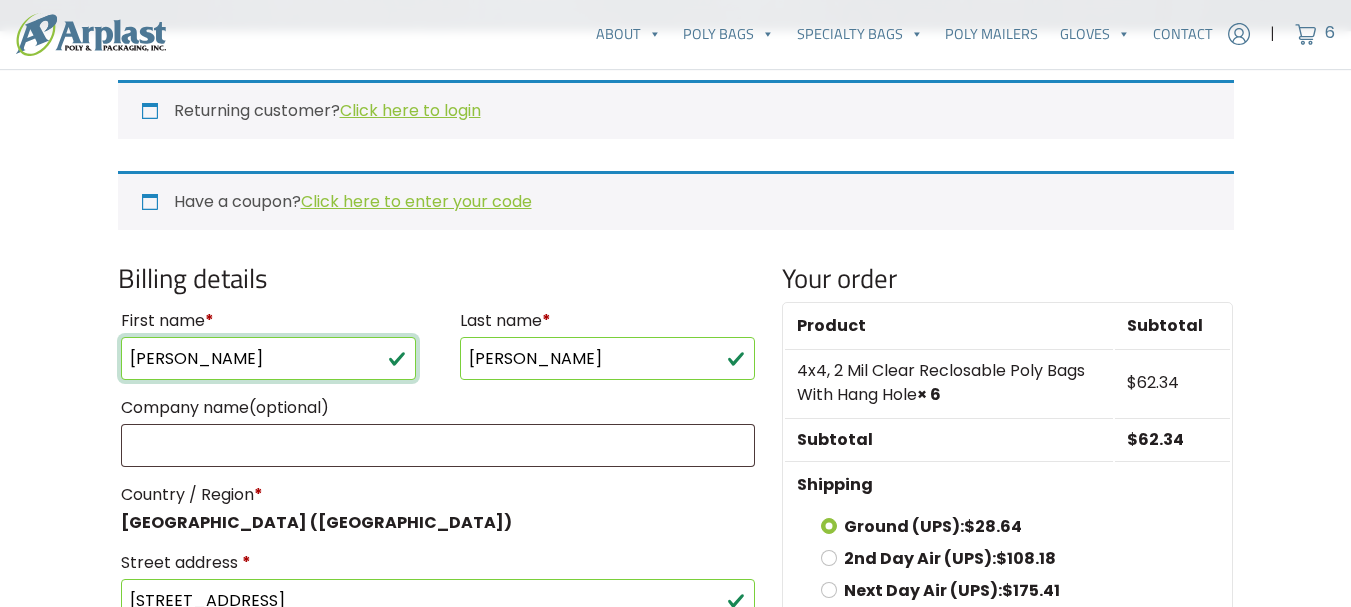 scroll, scrollTop: 600, scrollLeft: 0, axis: vertical 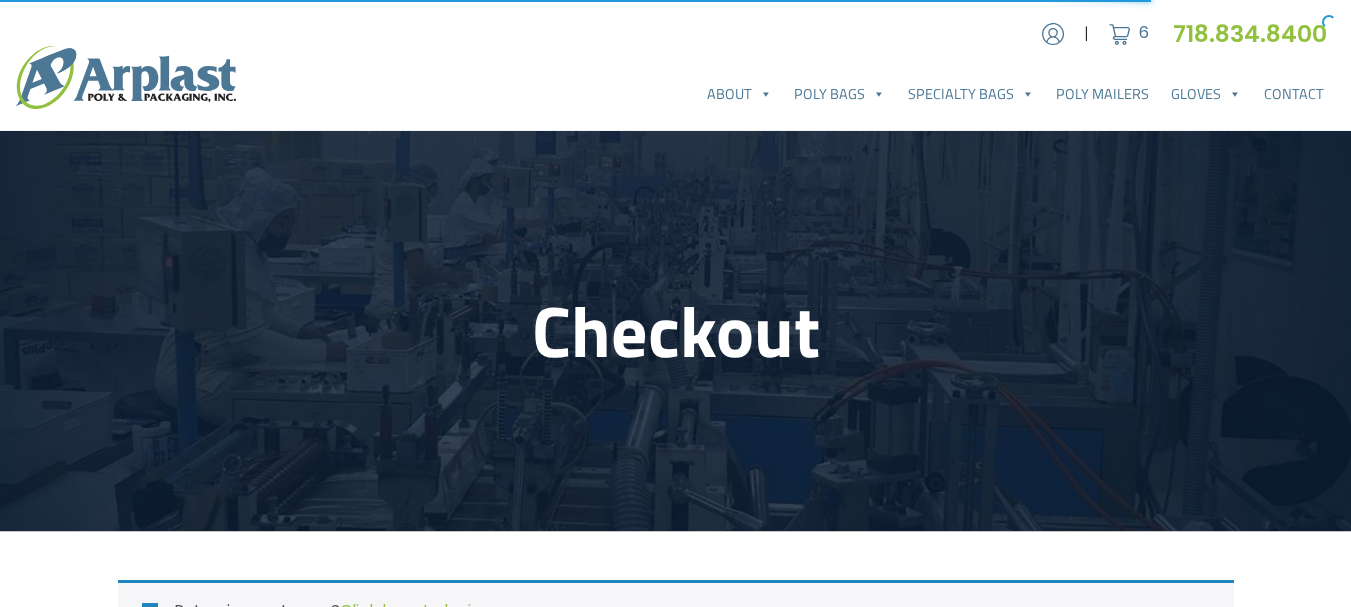 select on "NJ" 